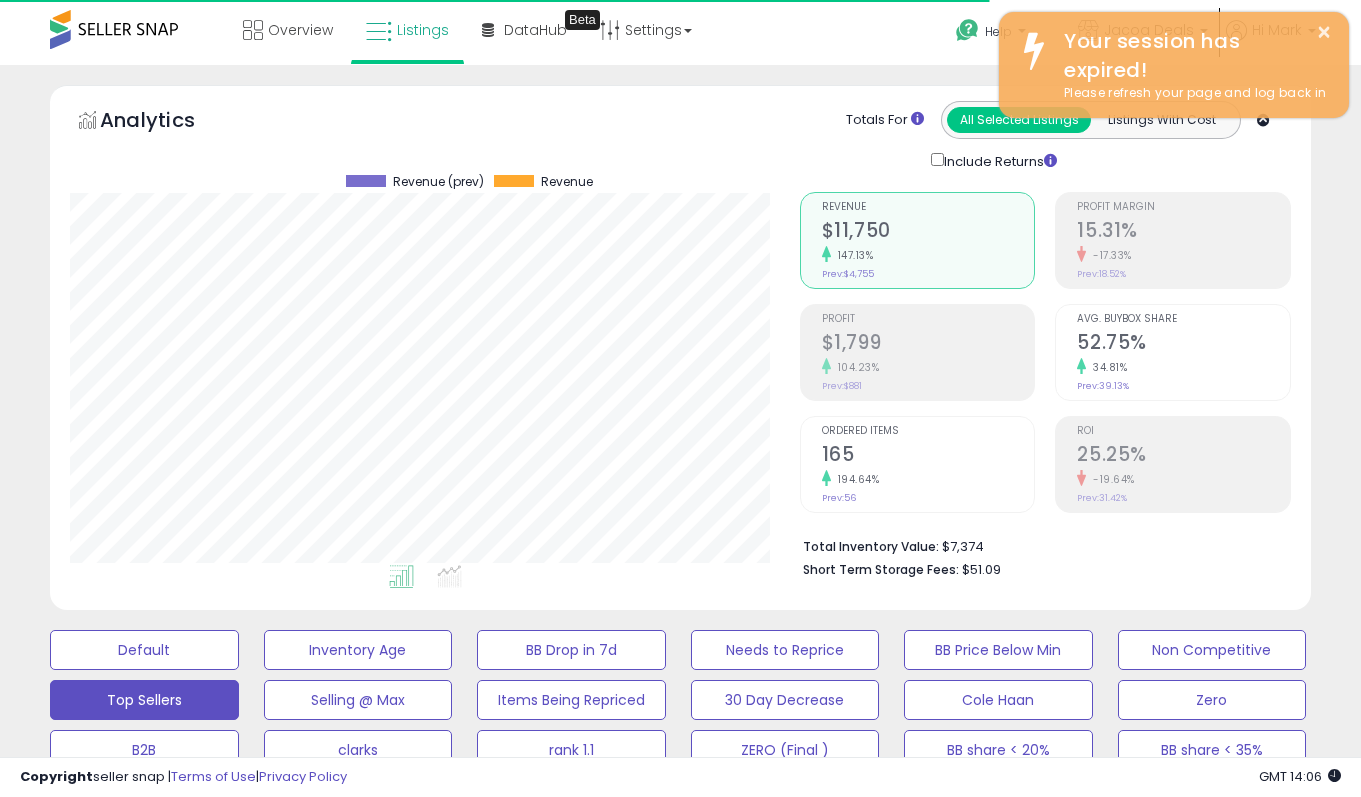 select on "**" 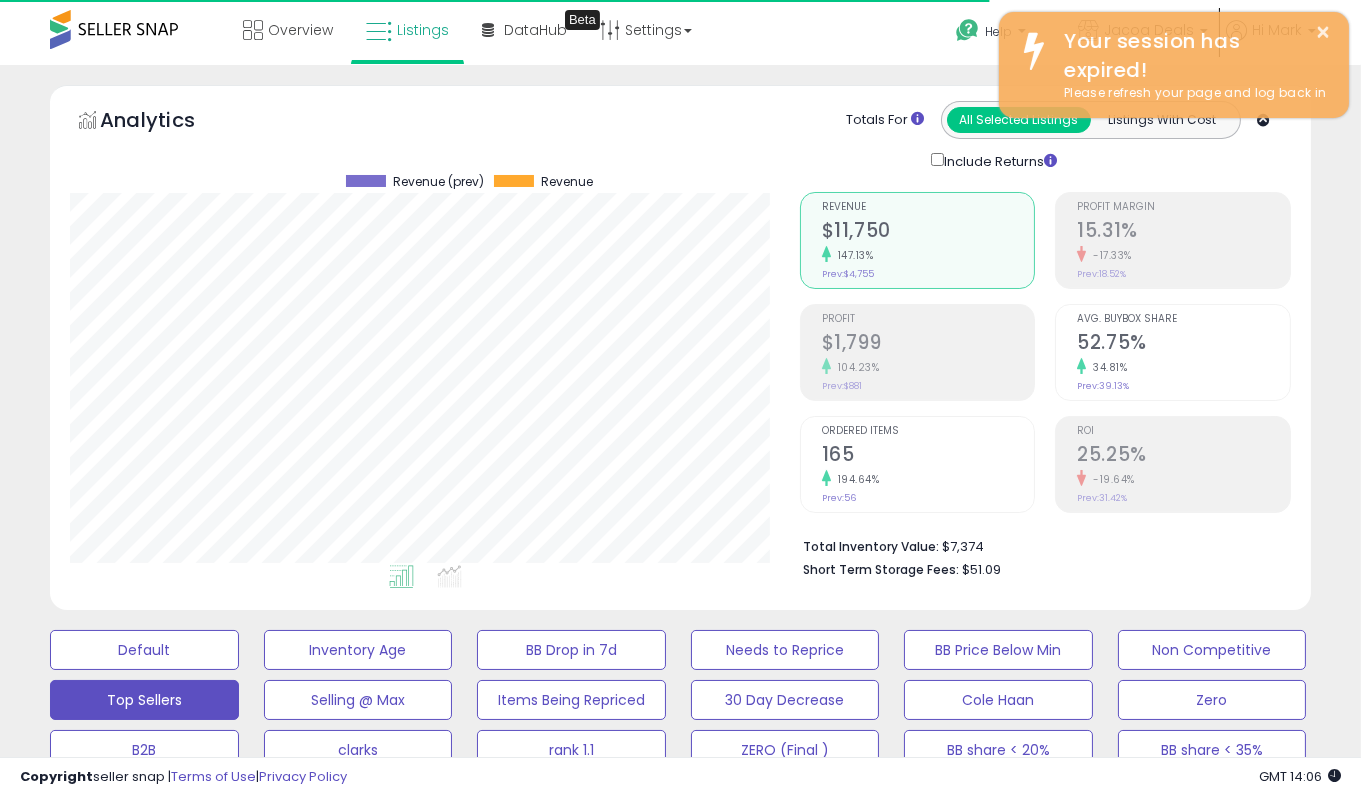 scroll, scrollTop: 999590, scrollLeft: 999270, axis: both 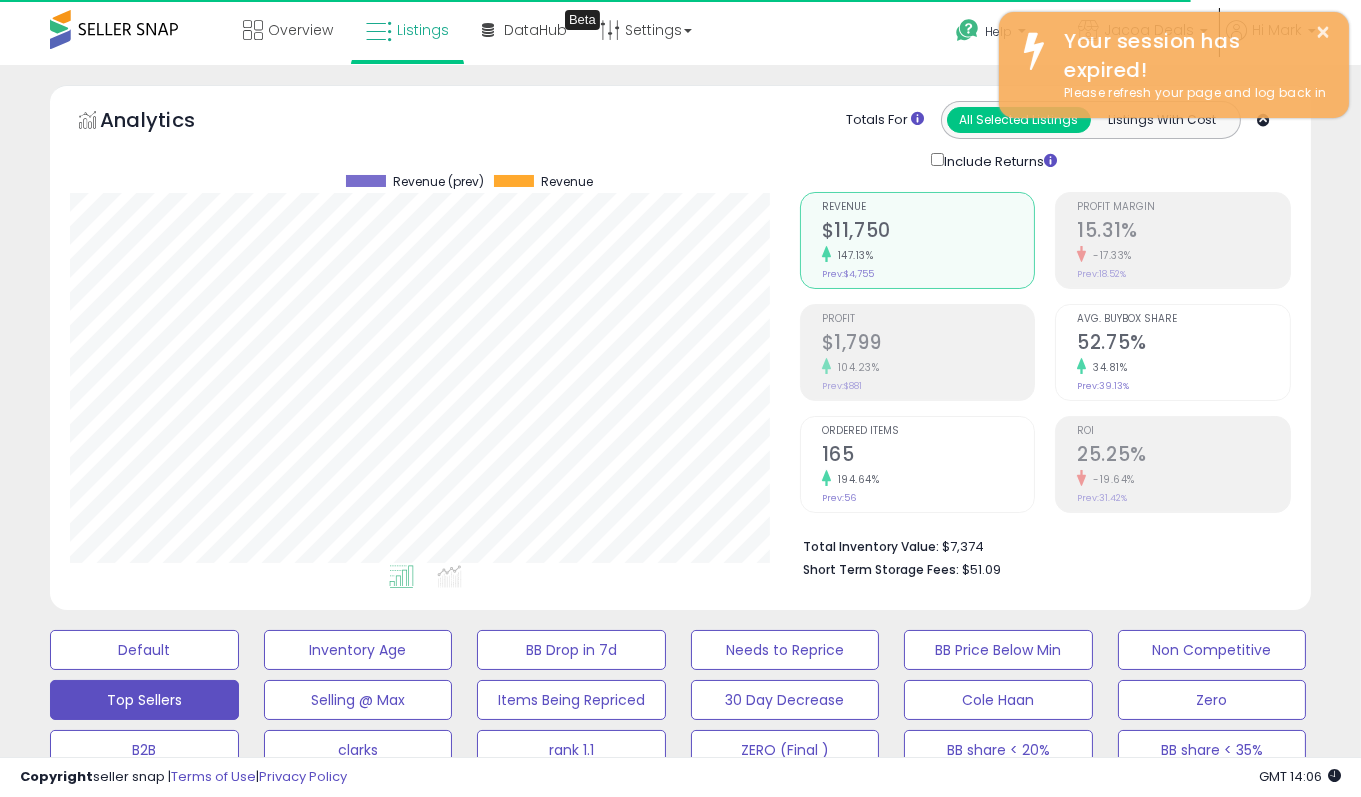 click at bounding box center [114, 29] 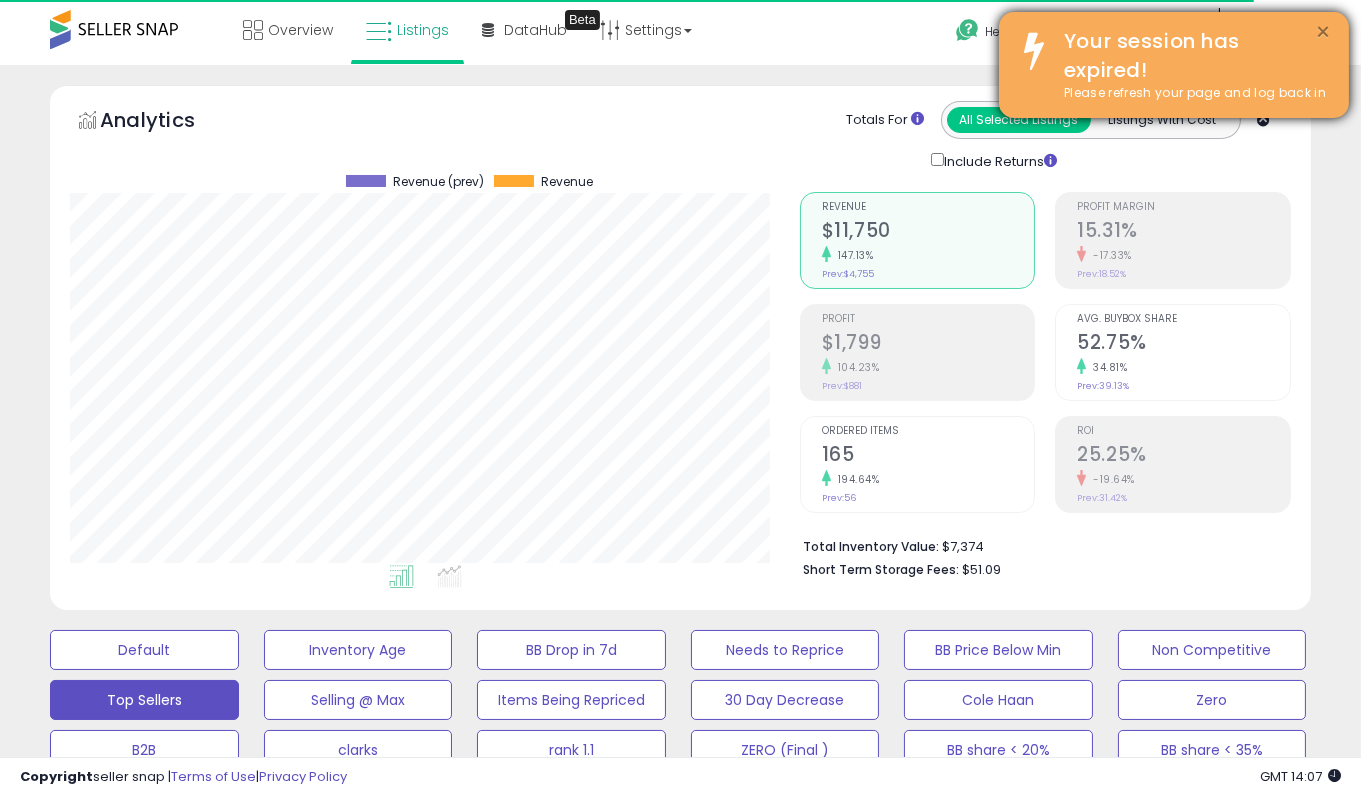 click on "×" at bounding box center [1324, 32] 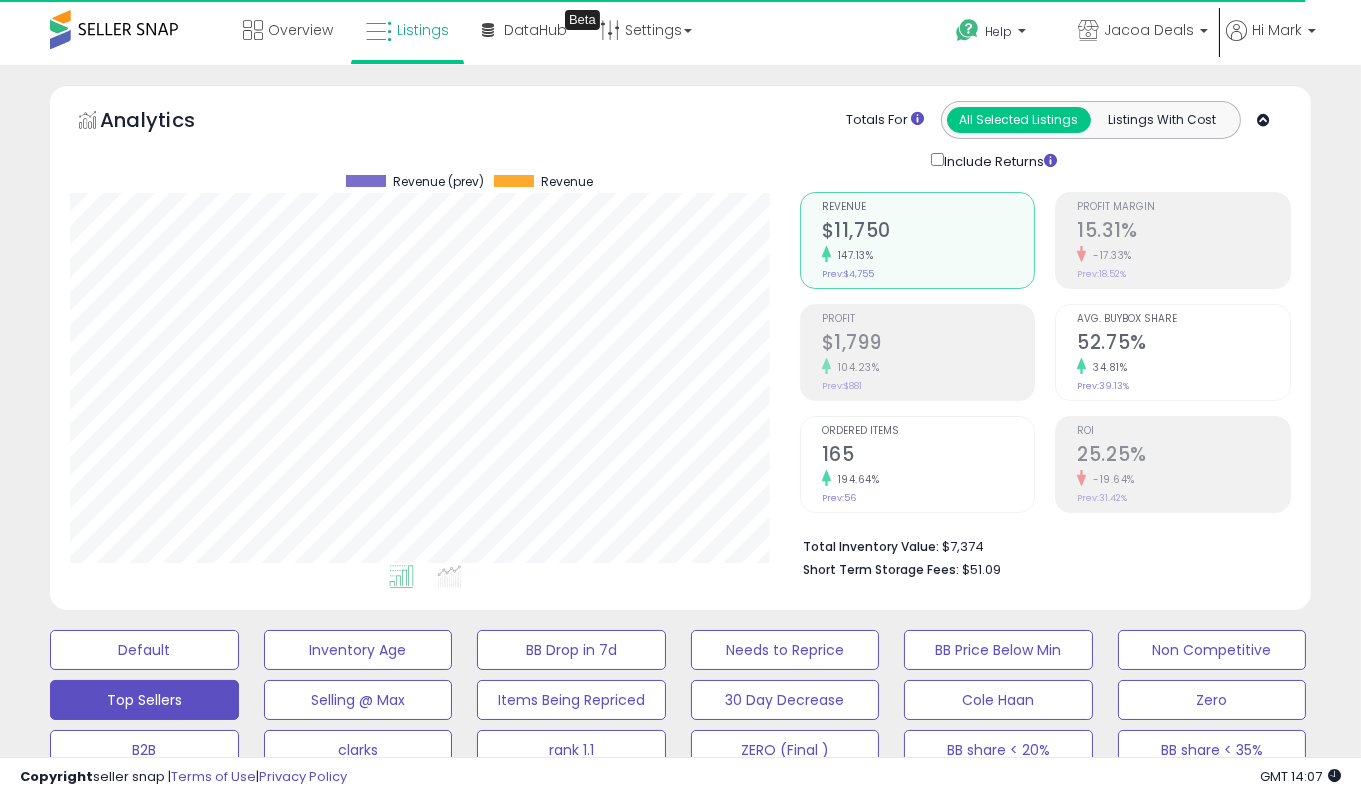 click at bounding box center (114, 29) 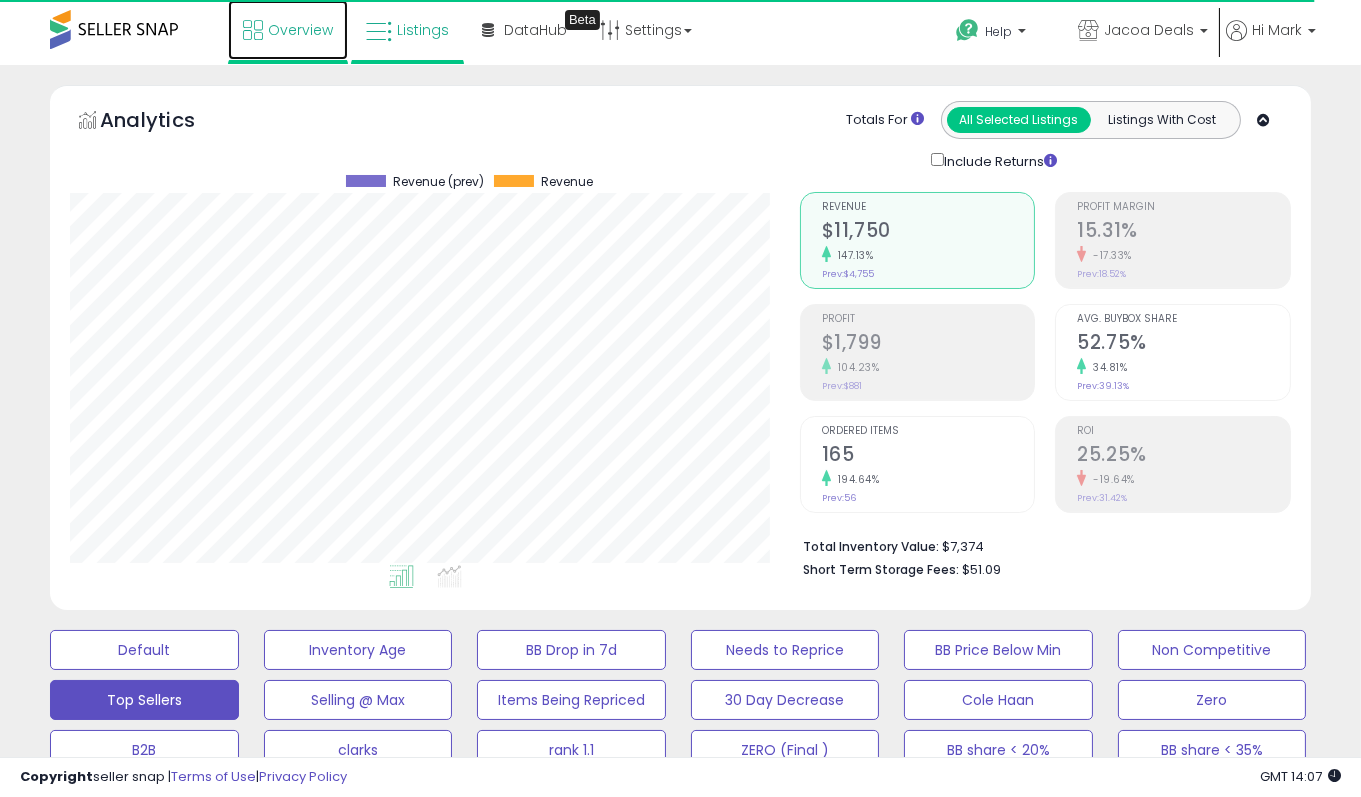 click on "Overview" at bounding box center [300, 30] 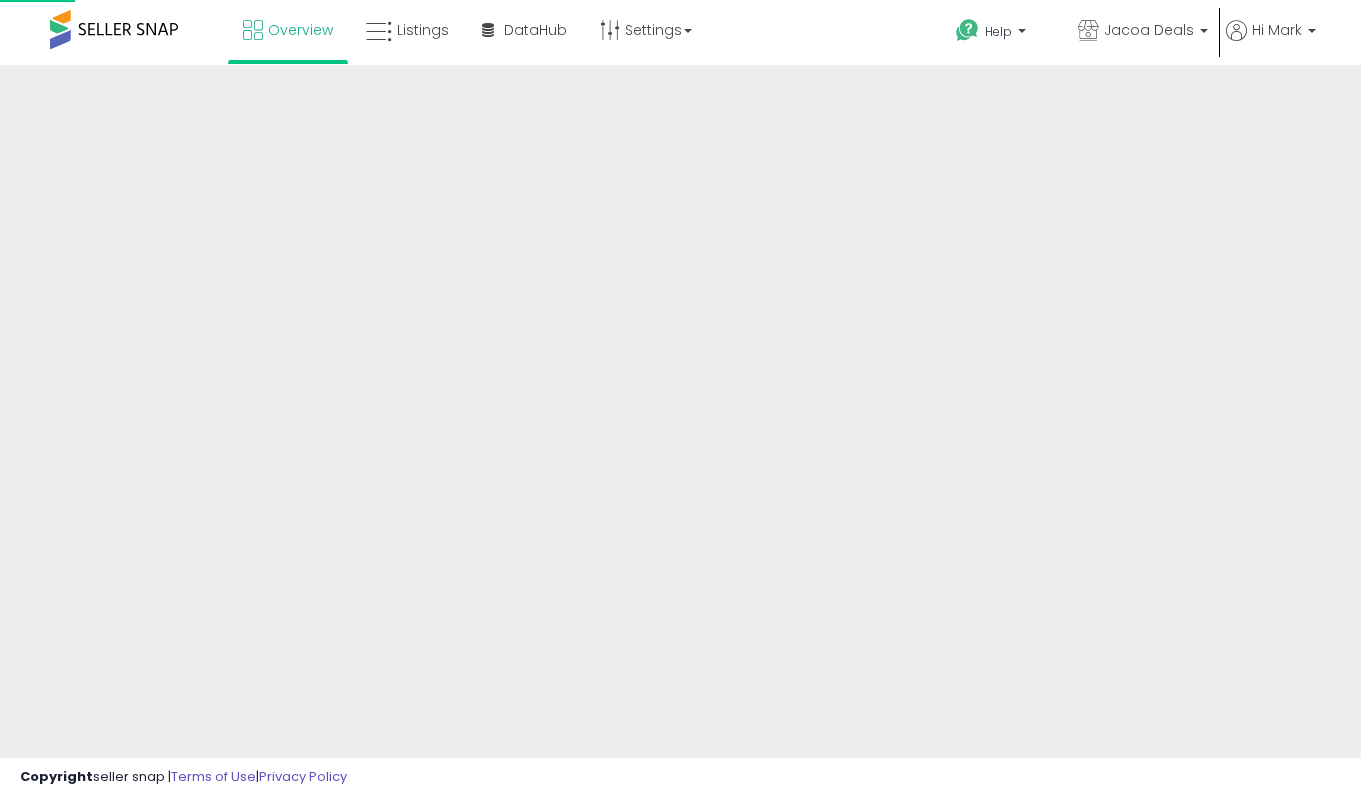 scroll, scrollTop: 0, scrollLeft: 0, axis: both 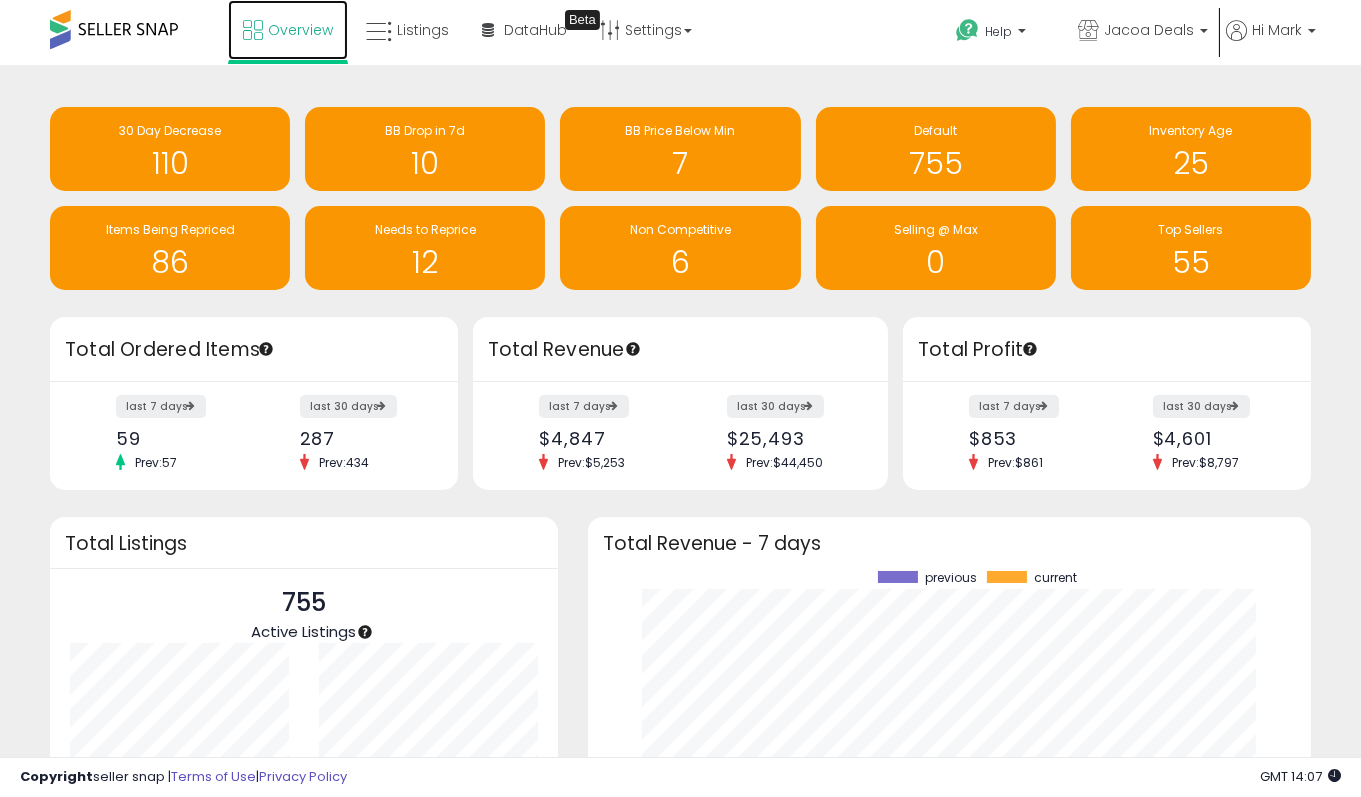 click on "Overview" at bounding box center (300, 30) 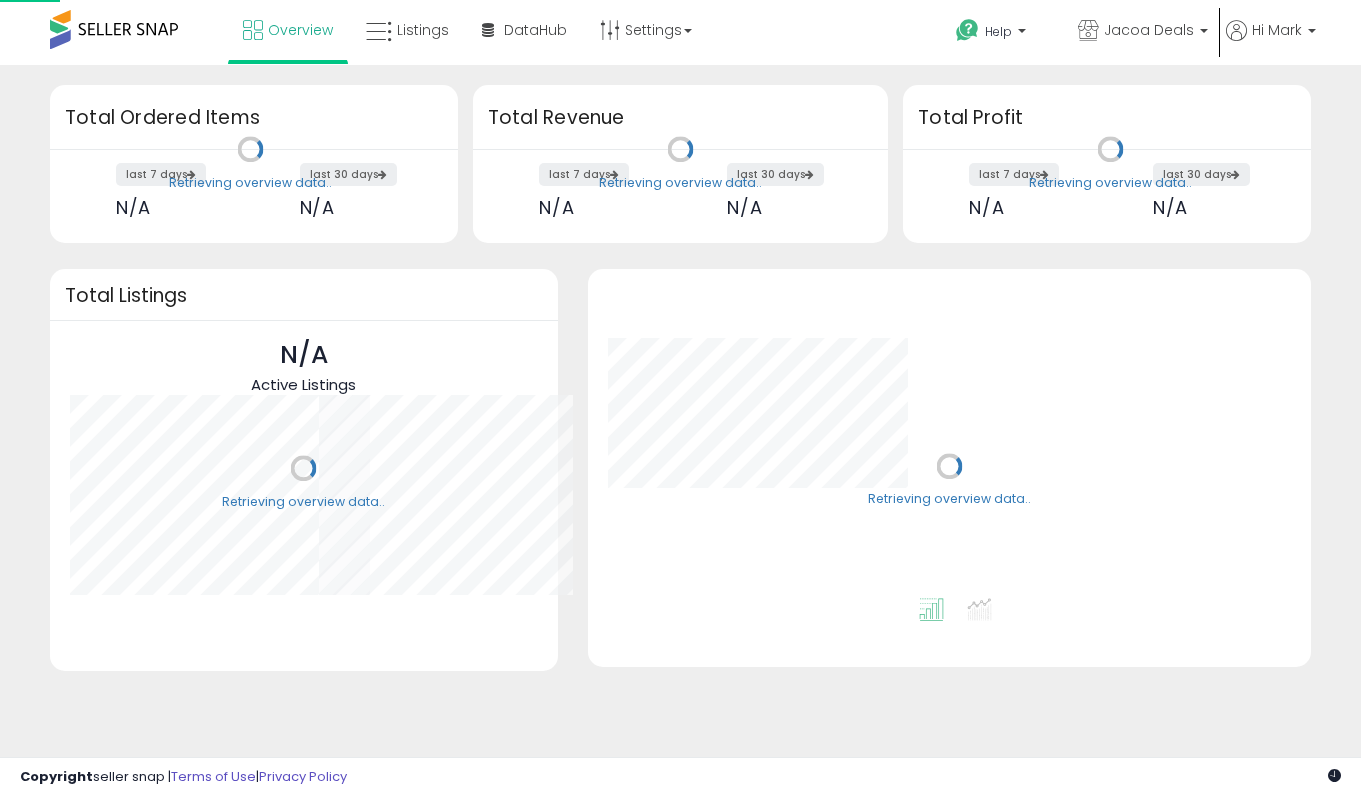 scroll, scrollTop: 0, scrollLeft: 0, axis: both 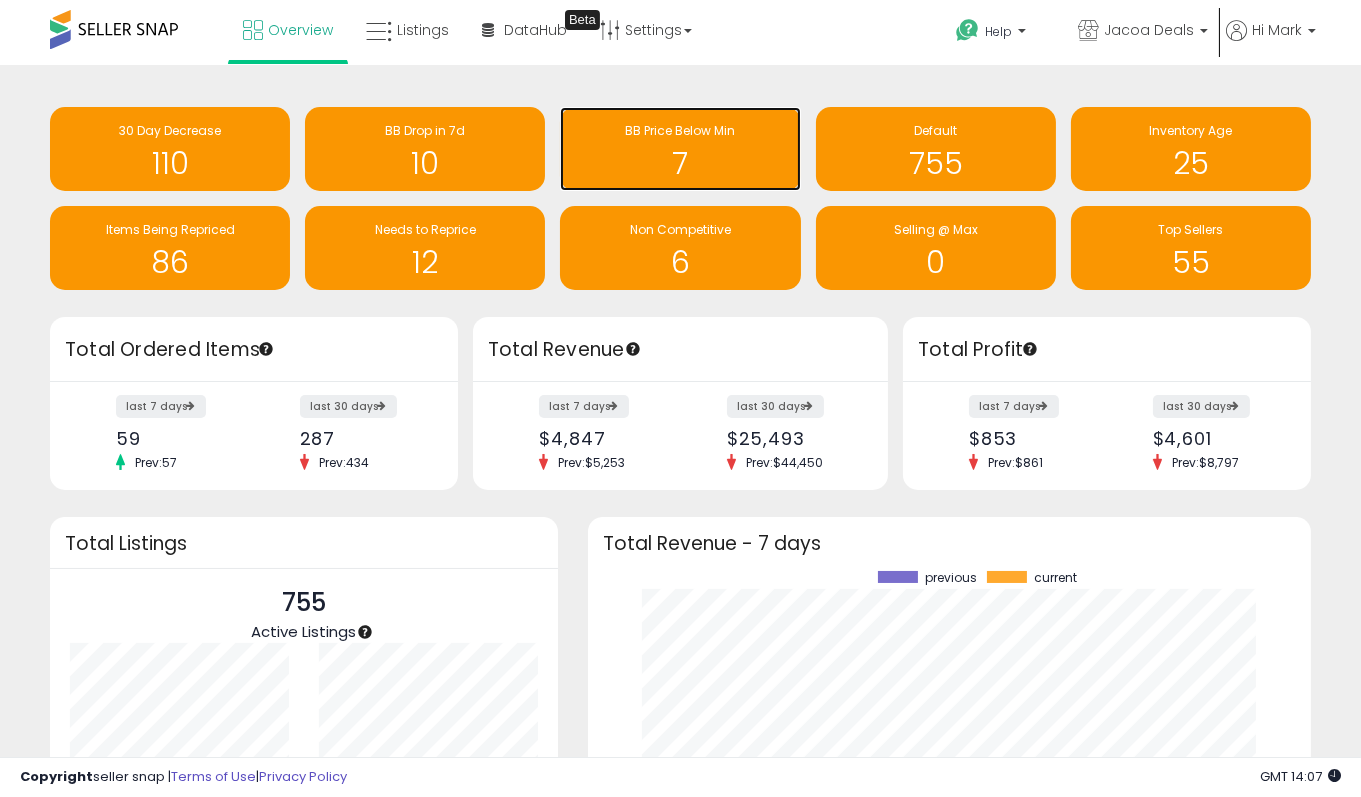 click on "7" at bounding box center (680, 163) 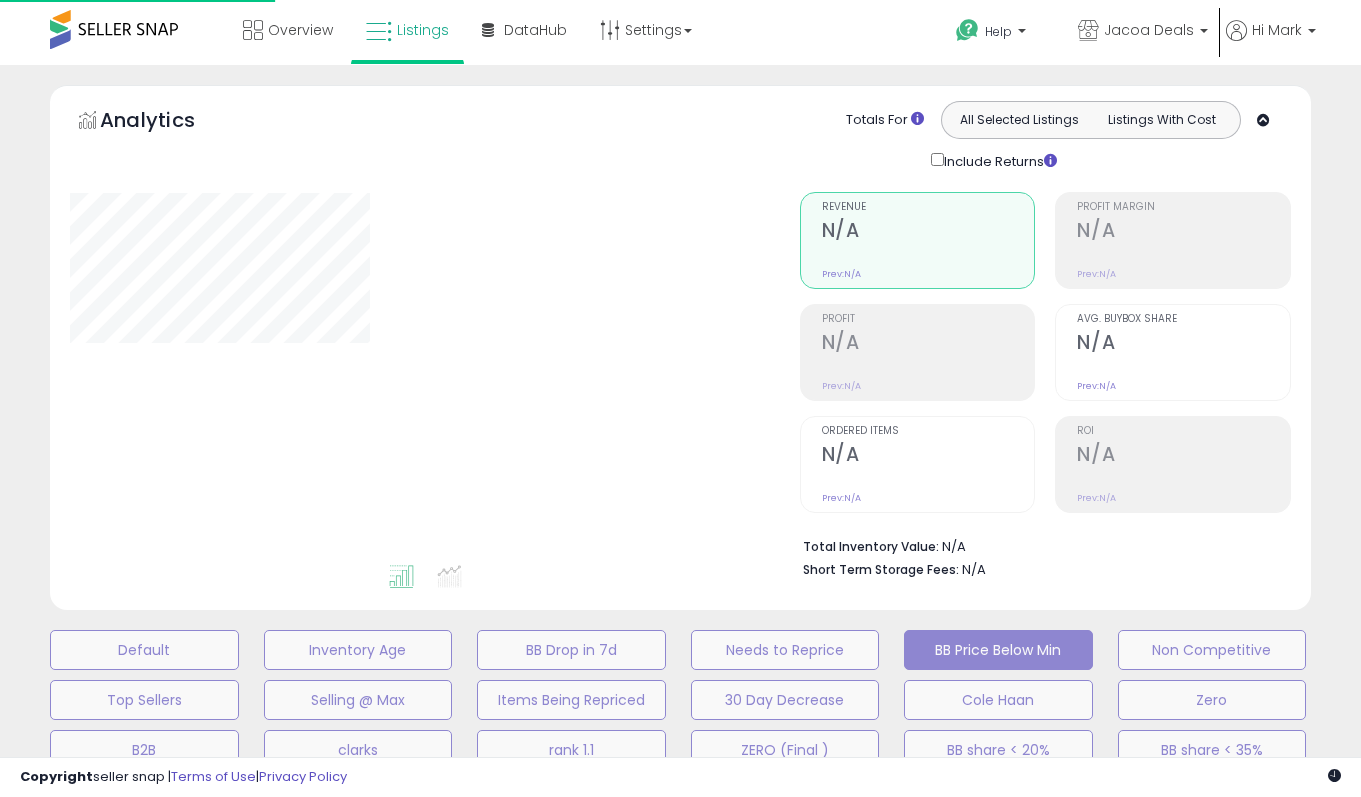 scroll, scrollTop: 0, scrollLeft: 0, axis: both 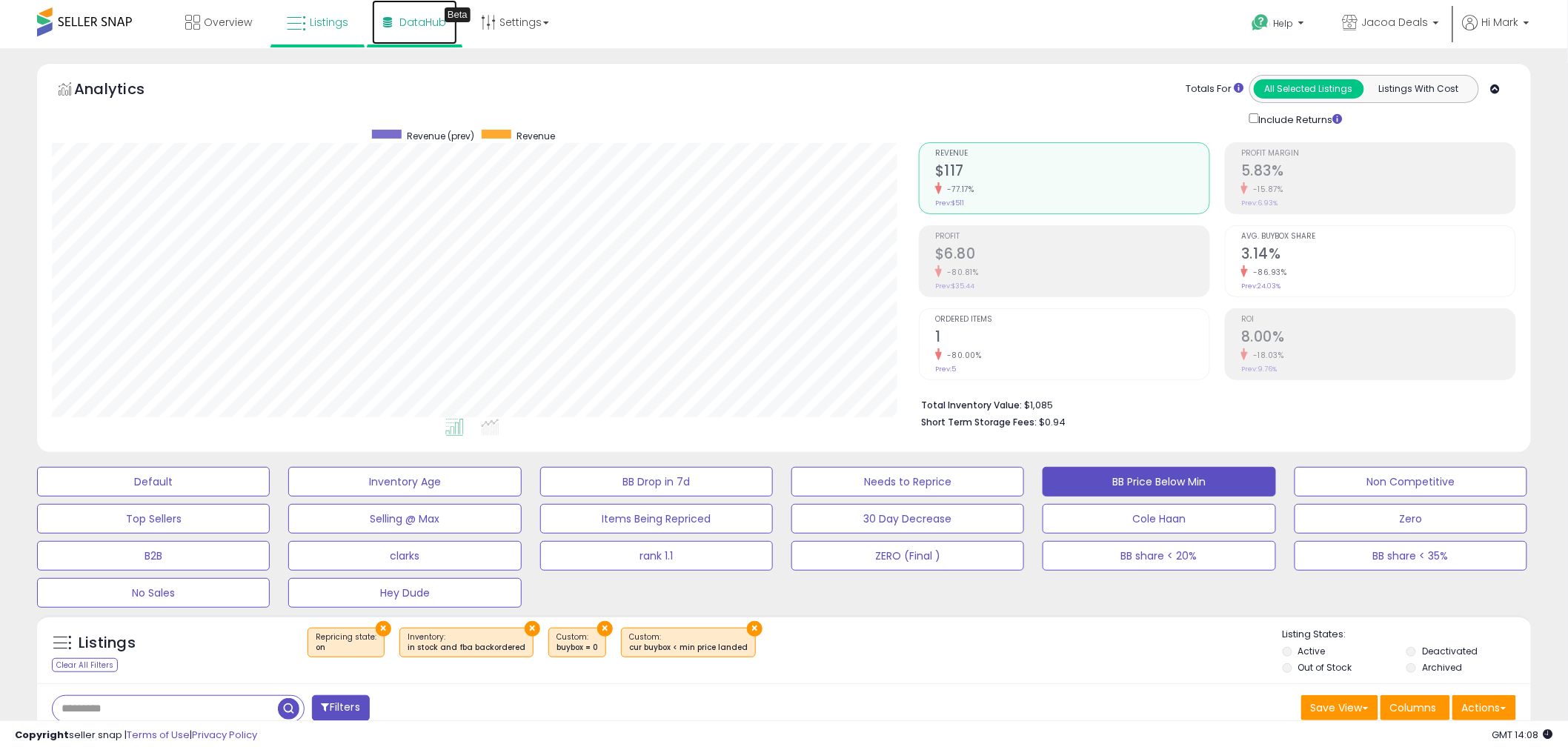 click on "DataHub" at bounding box center [422, 22] 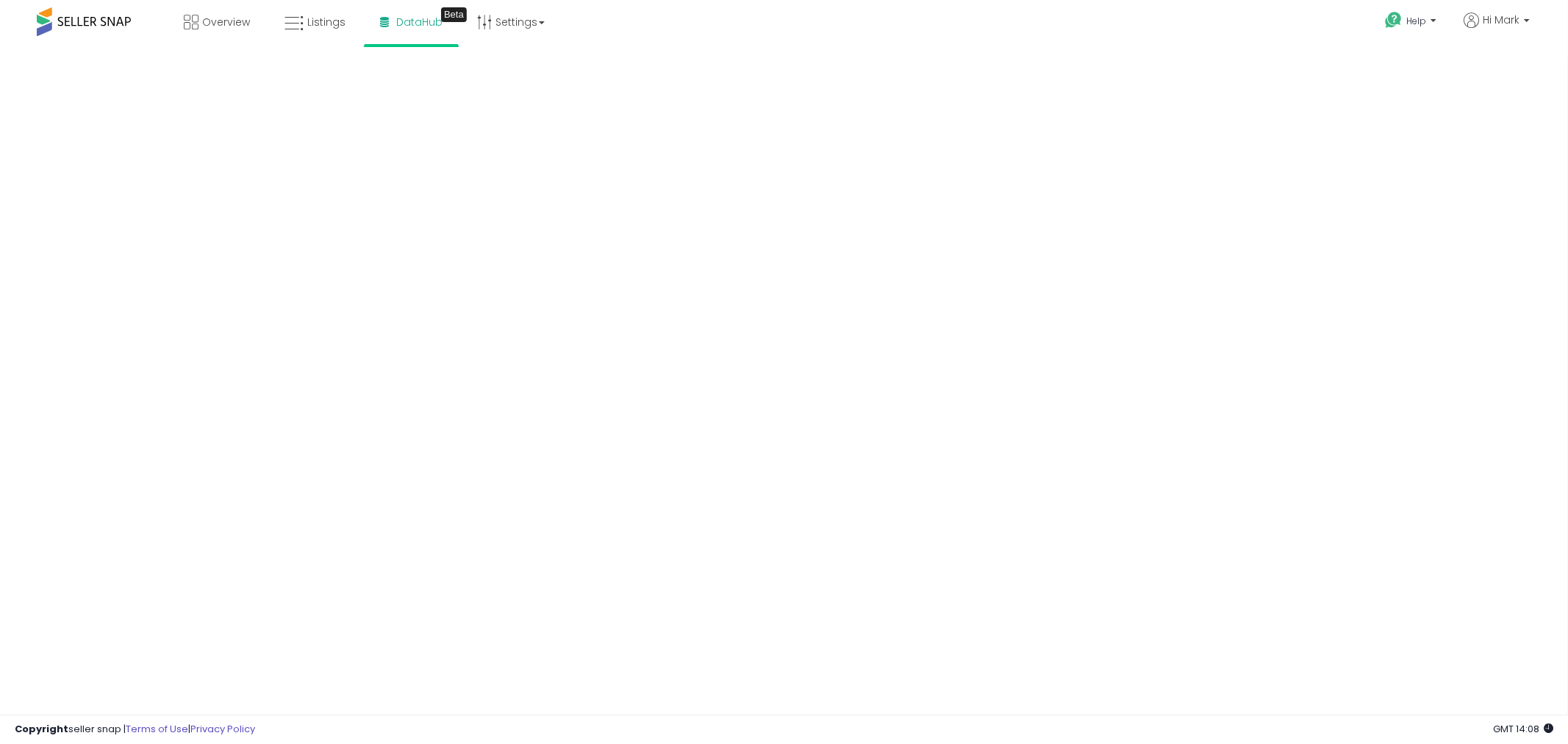 scroll, scrollTop: 0, scrollLeft: 0, axis: both 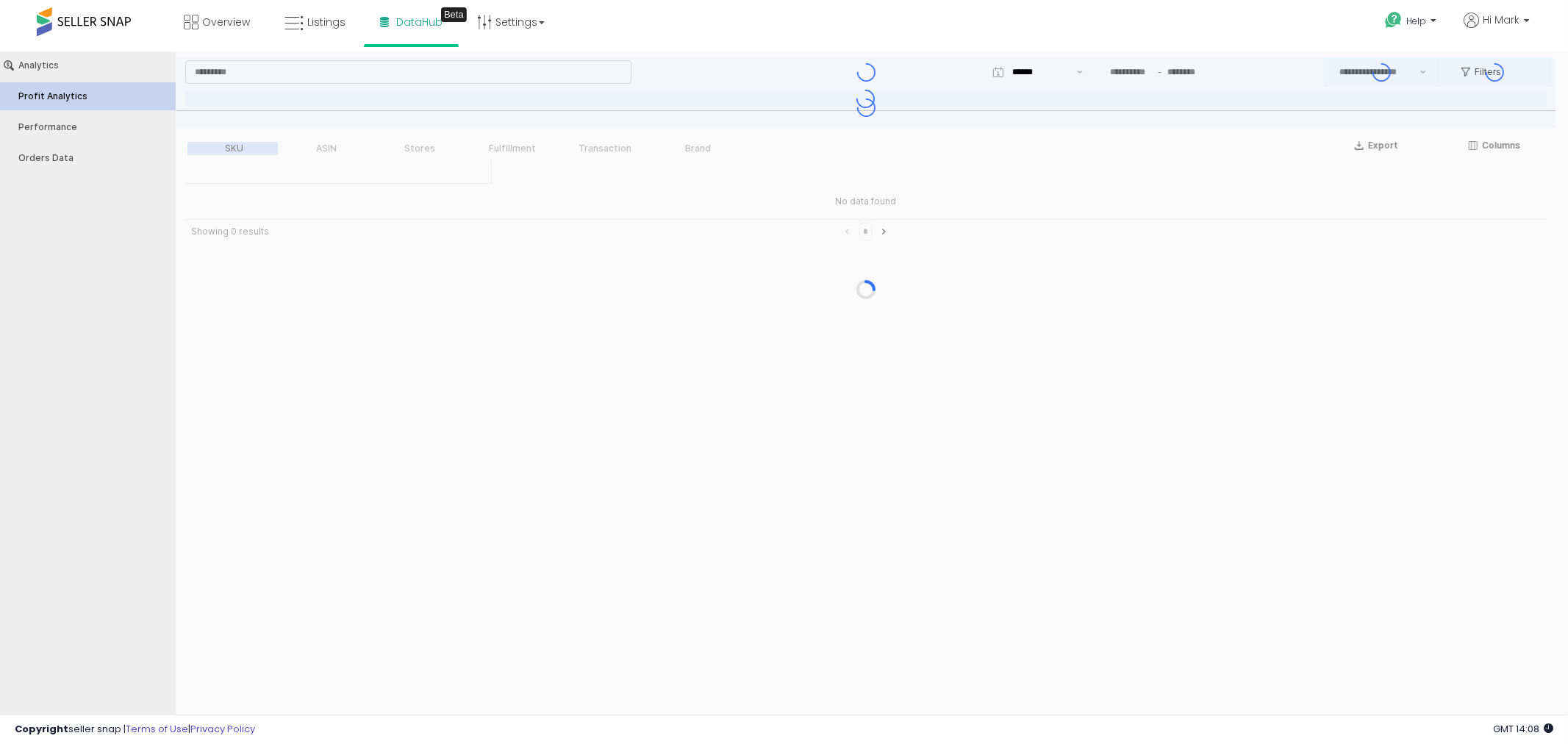 type on "***" 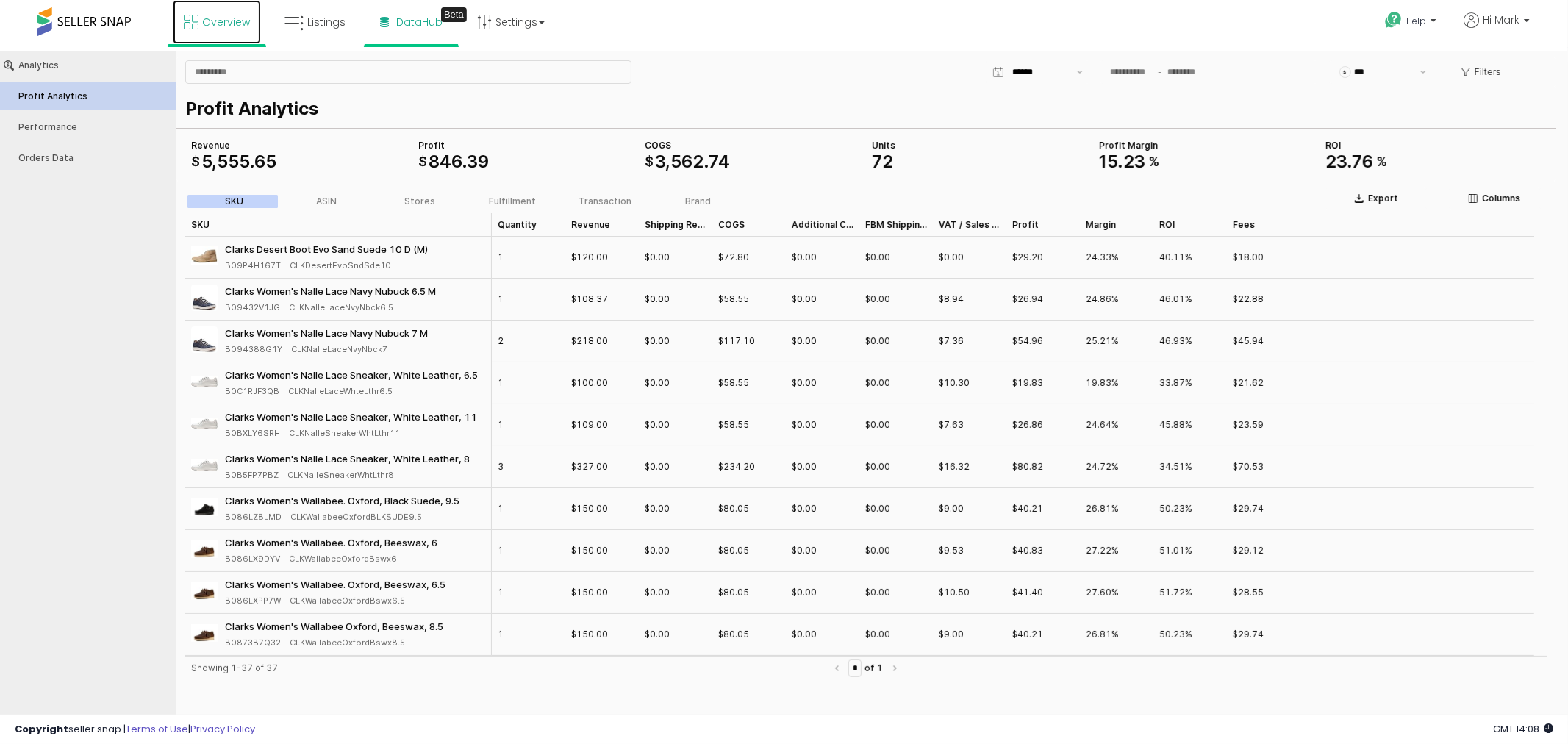 click on "Overview" at bounding box center [217, 22] 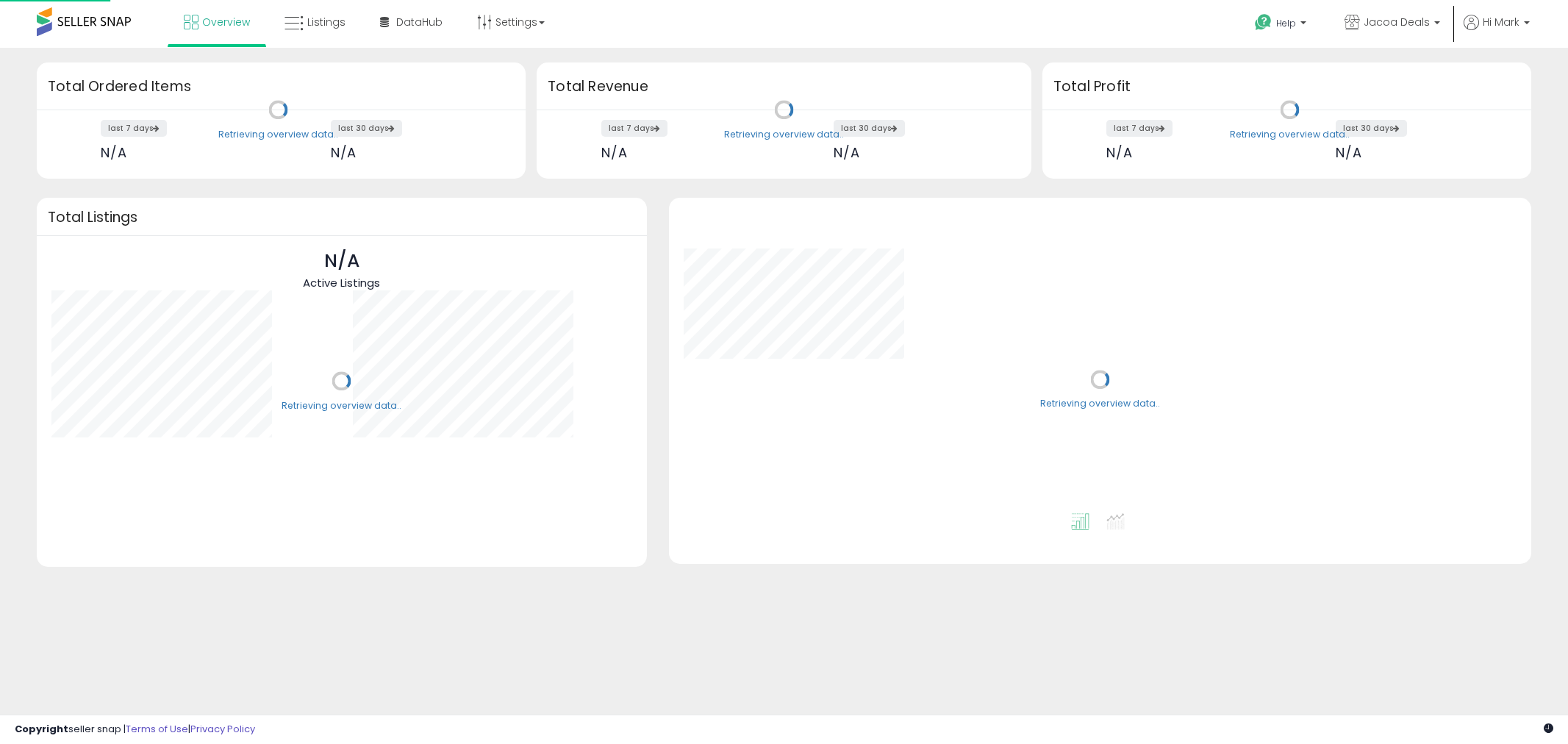 scroll, scrollTop: 0, scrollLeft: 0, axis: both 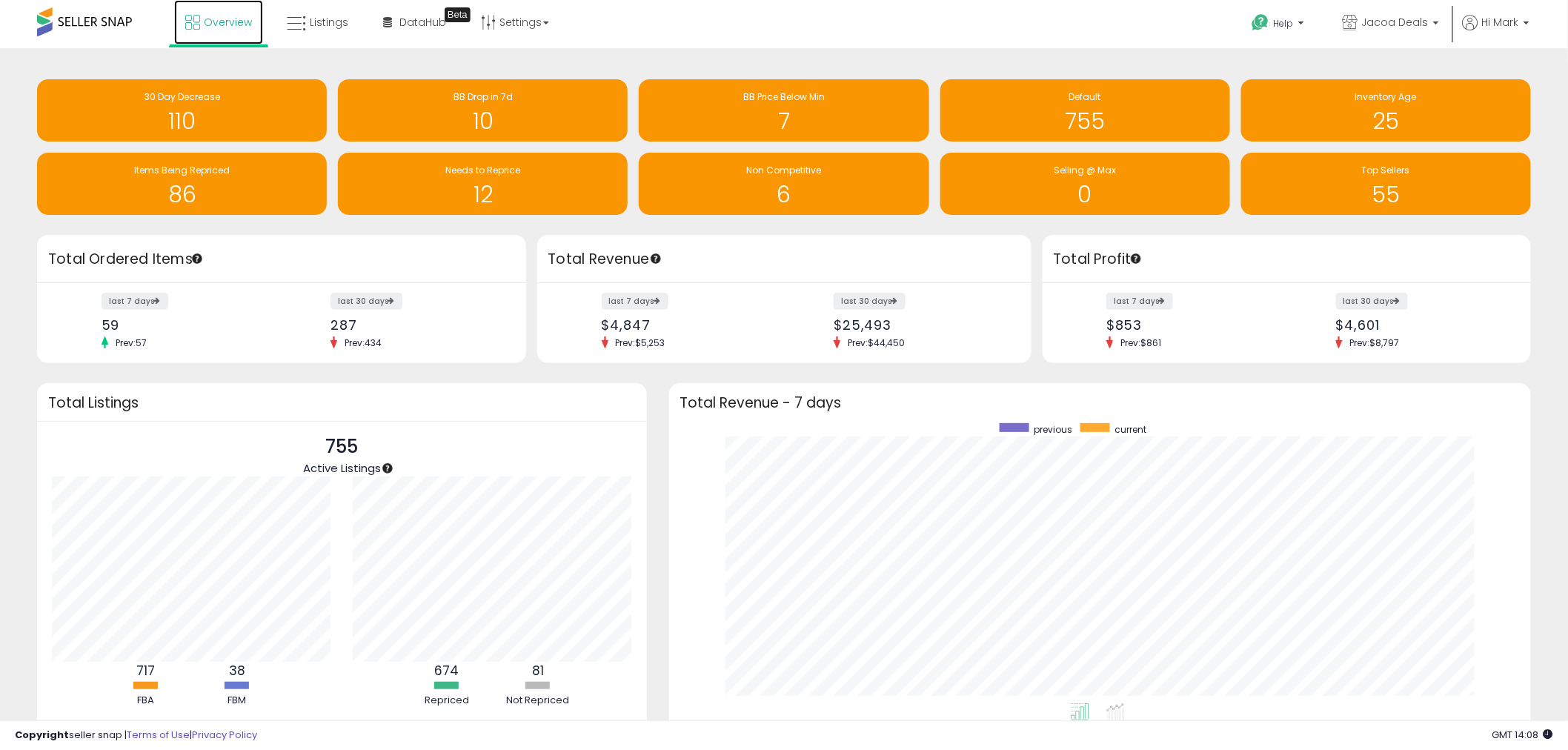 click on "Overview" at bounding box center [219, 22] 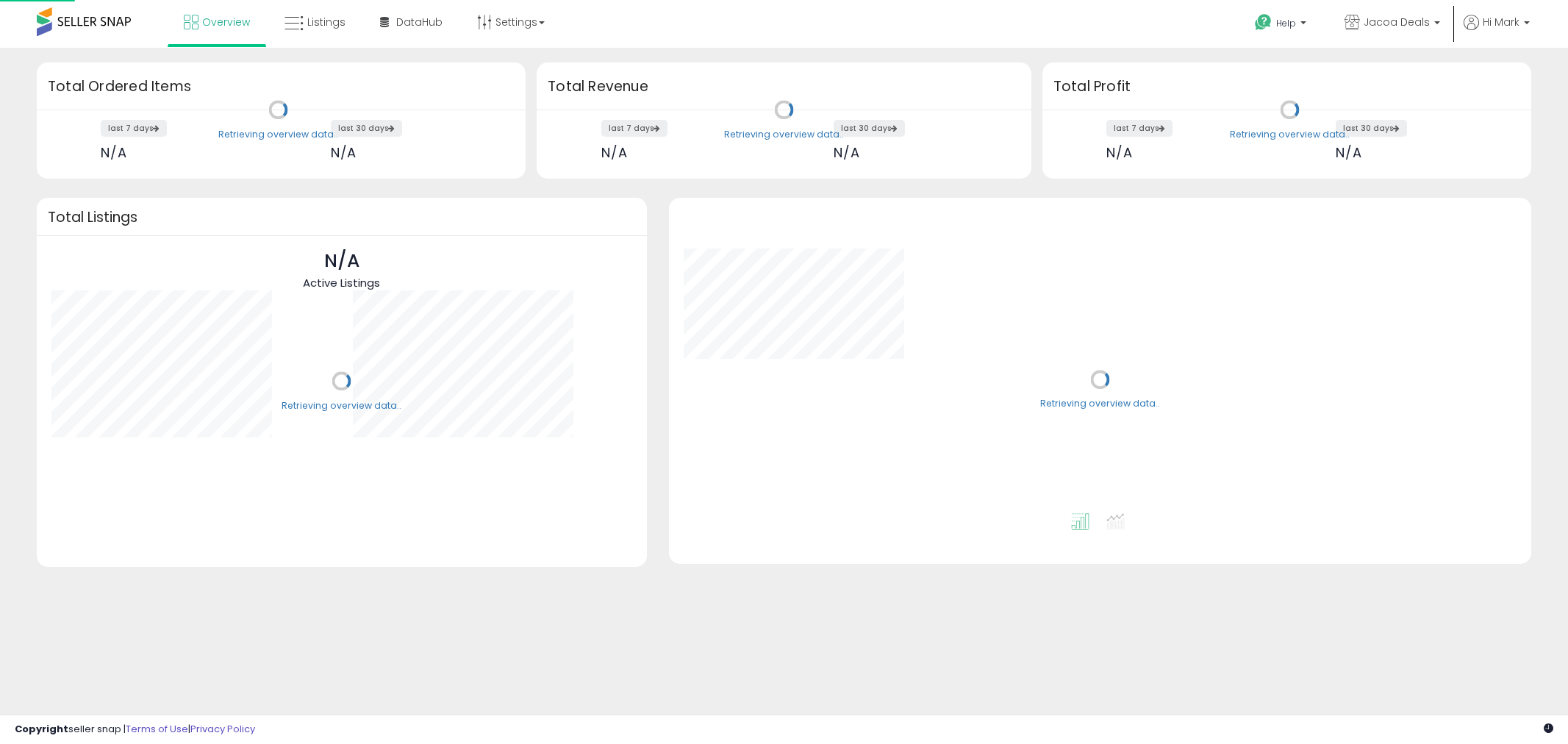 scroll, scrollTop: 0, scrollLeft: 0, axis: both 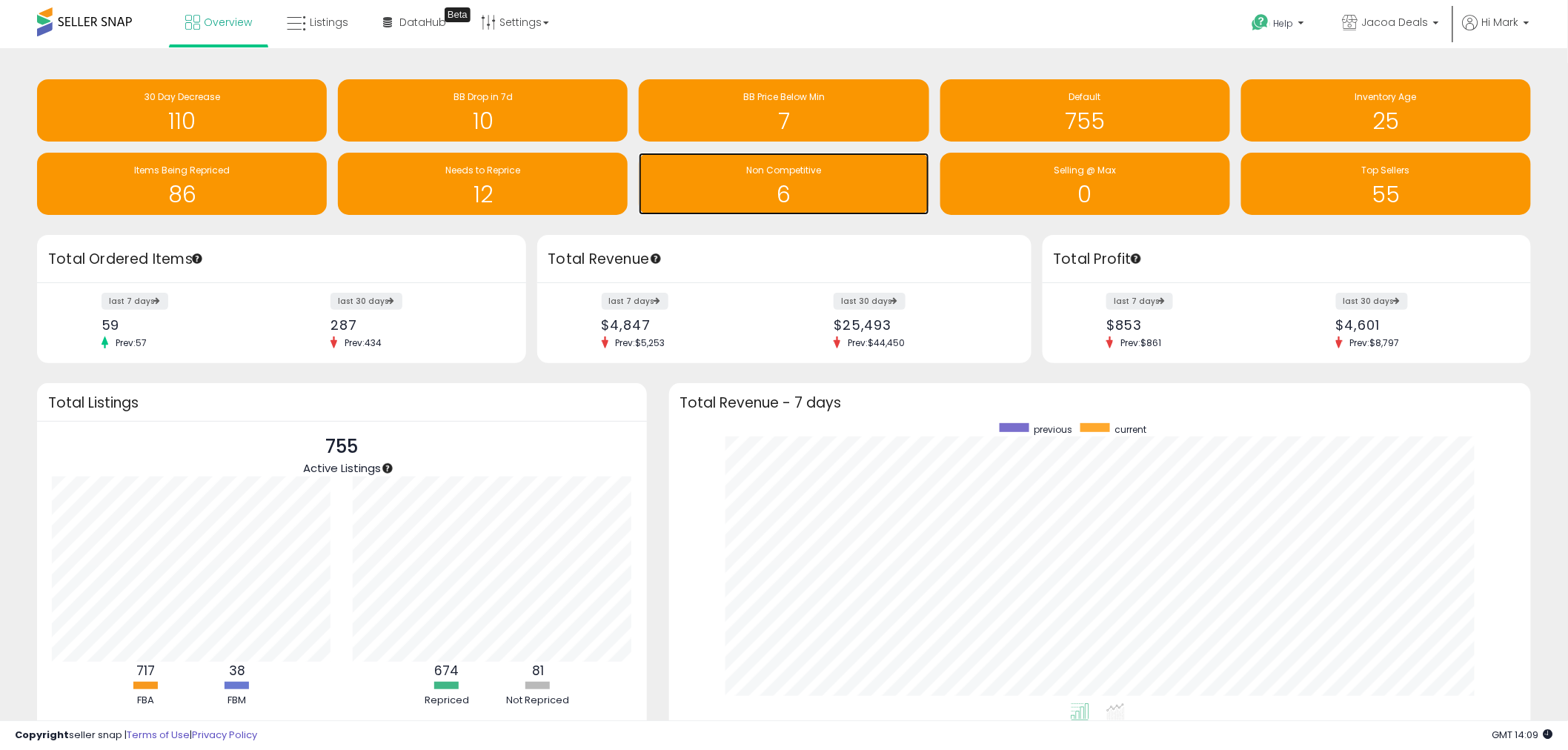 click on "6" at bounding box center (783, 194) 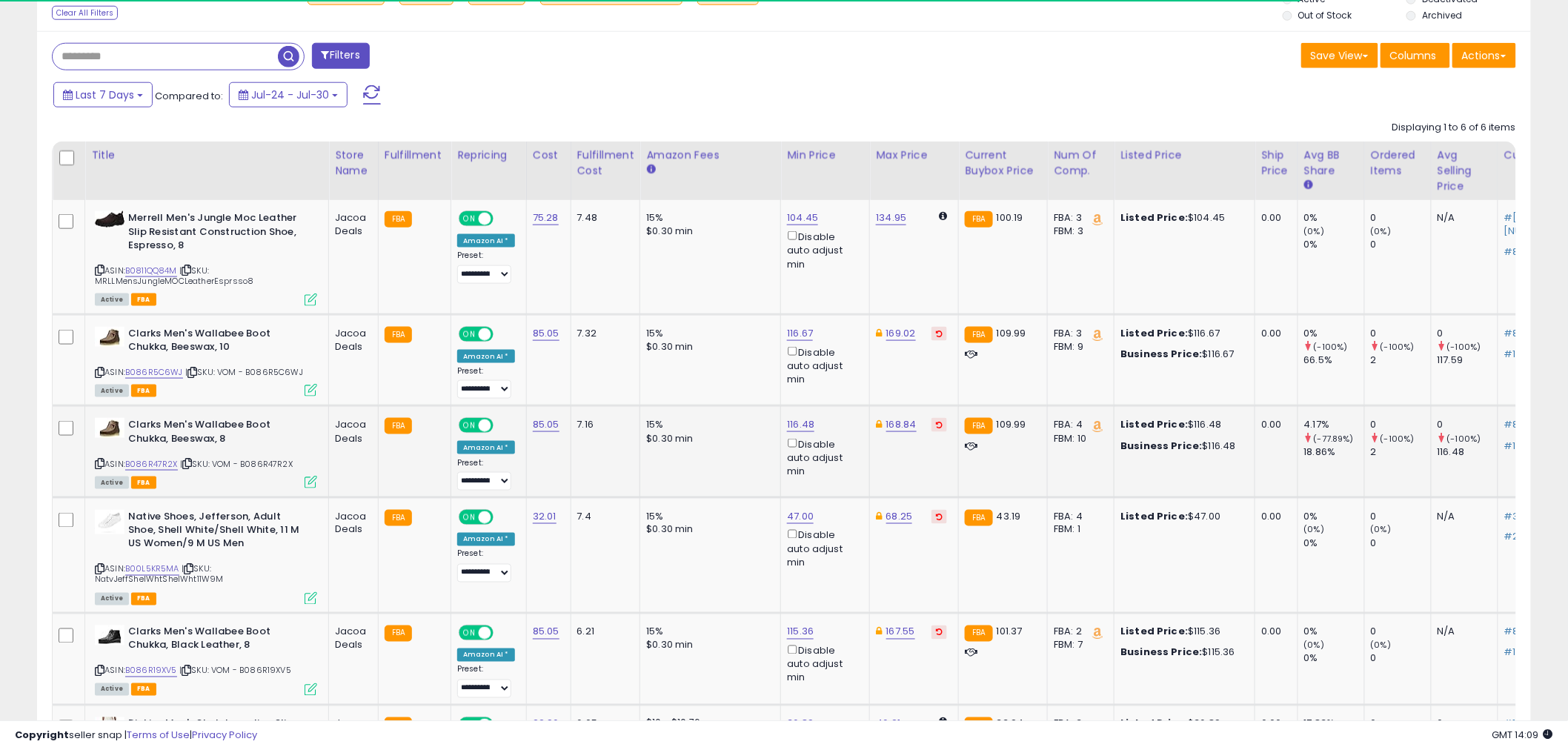 scroll, scrollTop: 658, scrollLeft: 0, axis: vertical 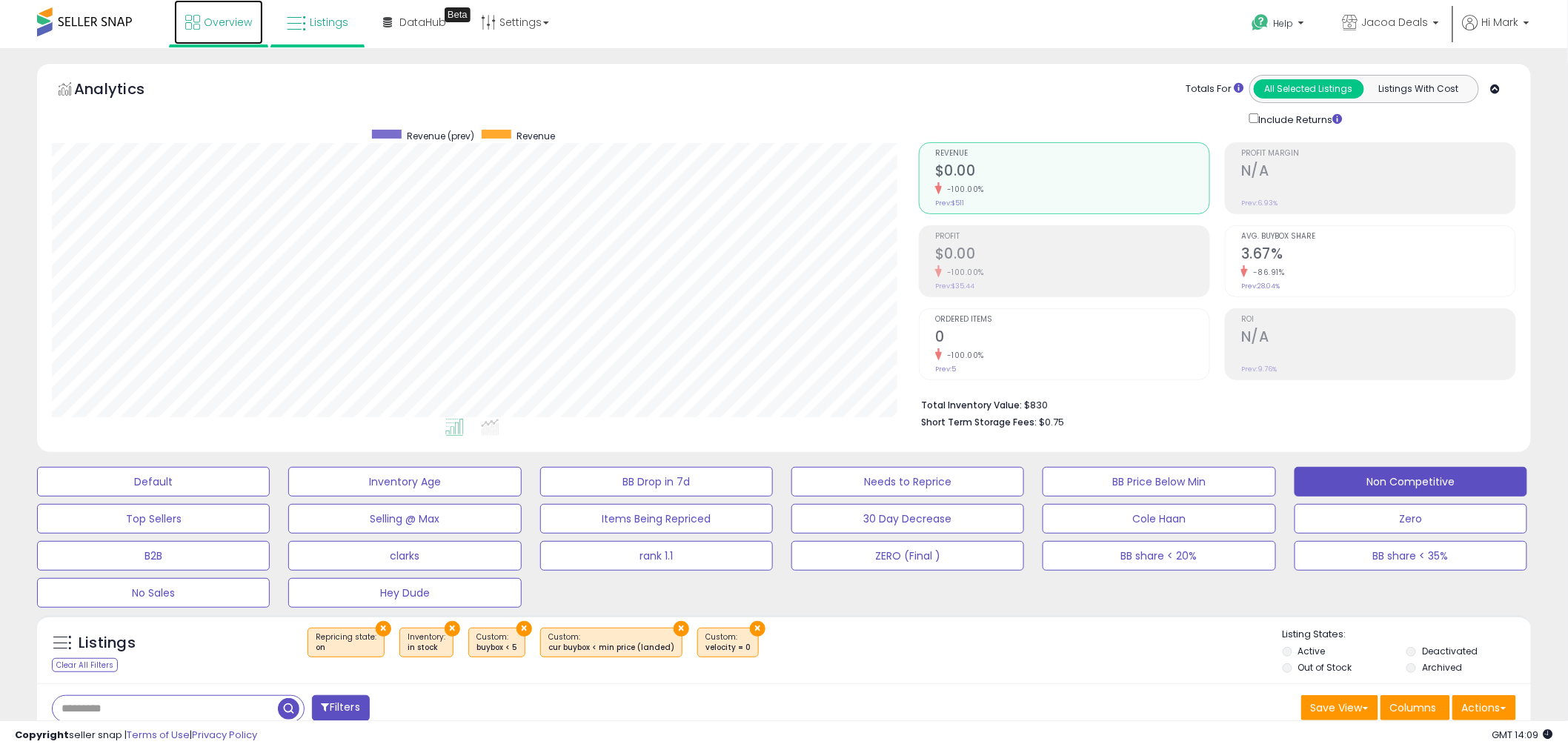 click on "Overview" at bounding box center [227, 22] 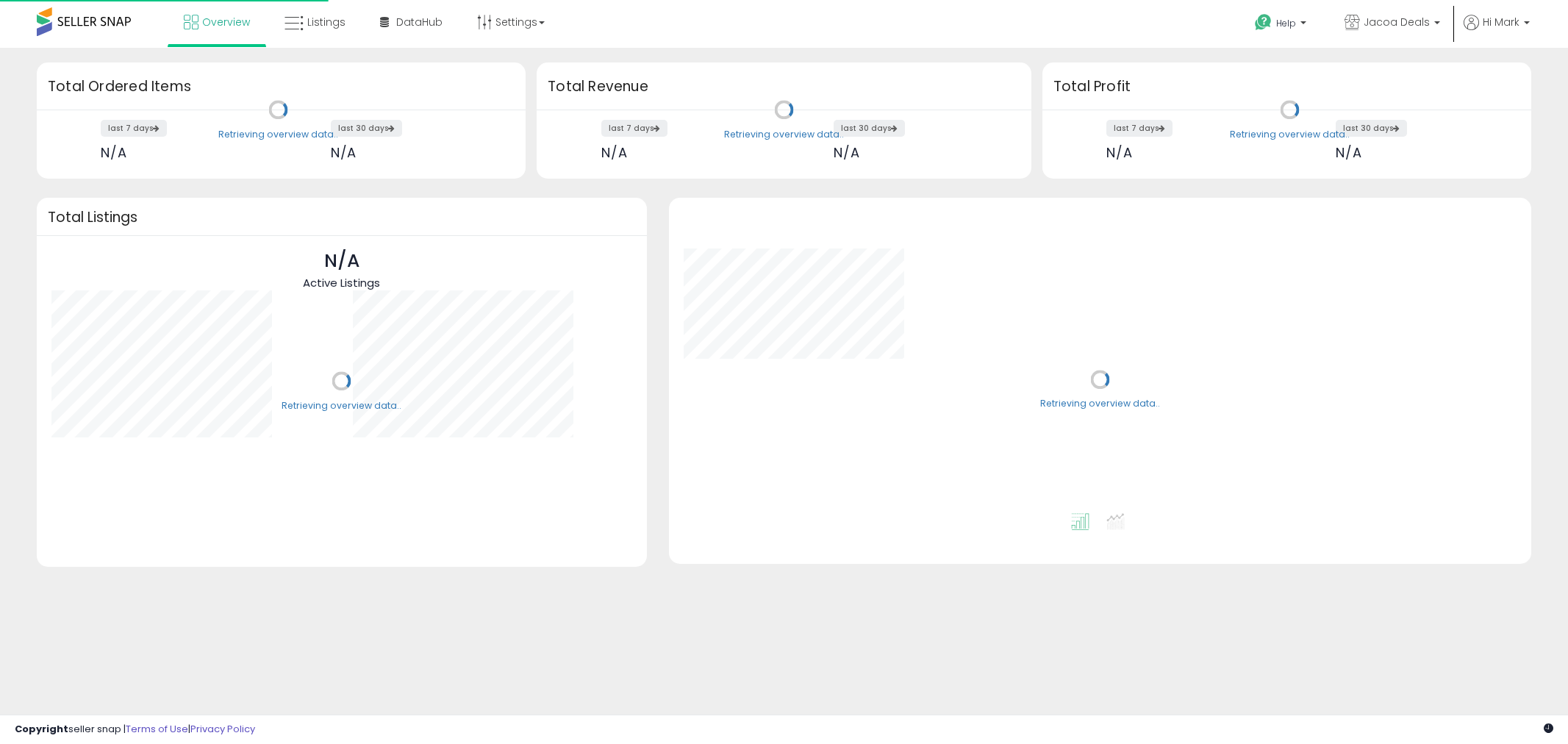 scroll, scrollTop: 0, scrollLeft: 0, axis: both 